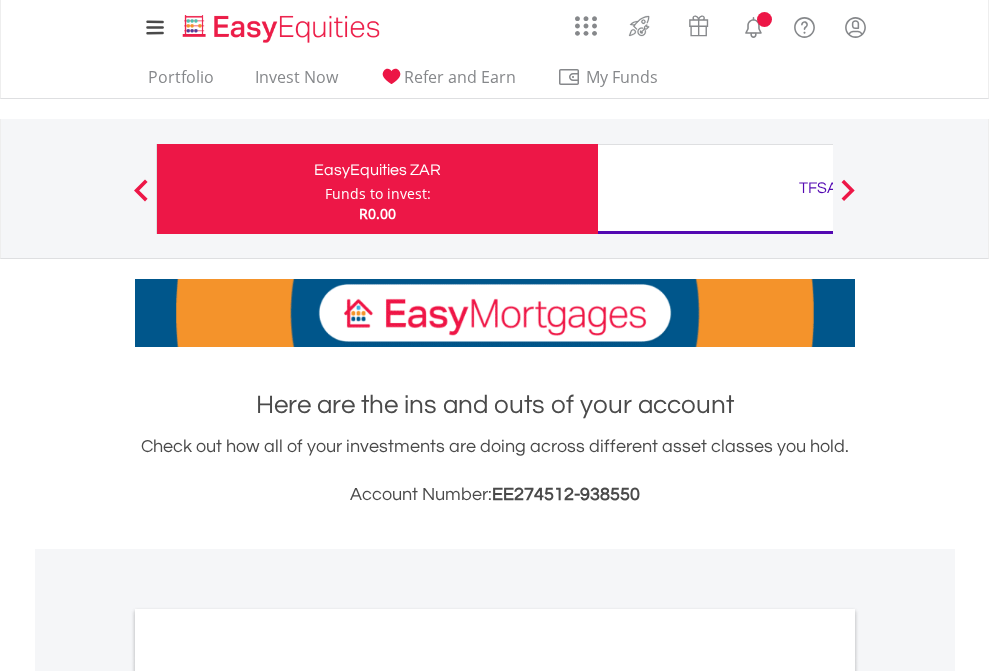 scroll, scrollTop: 0, scrollLeft: 0, axis: both 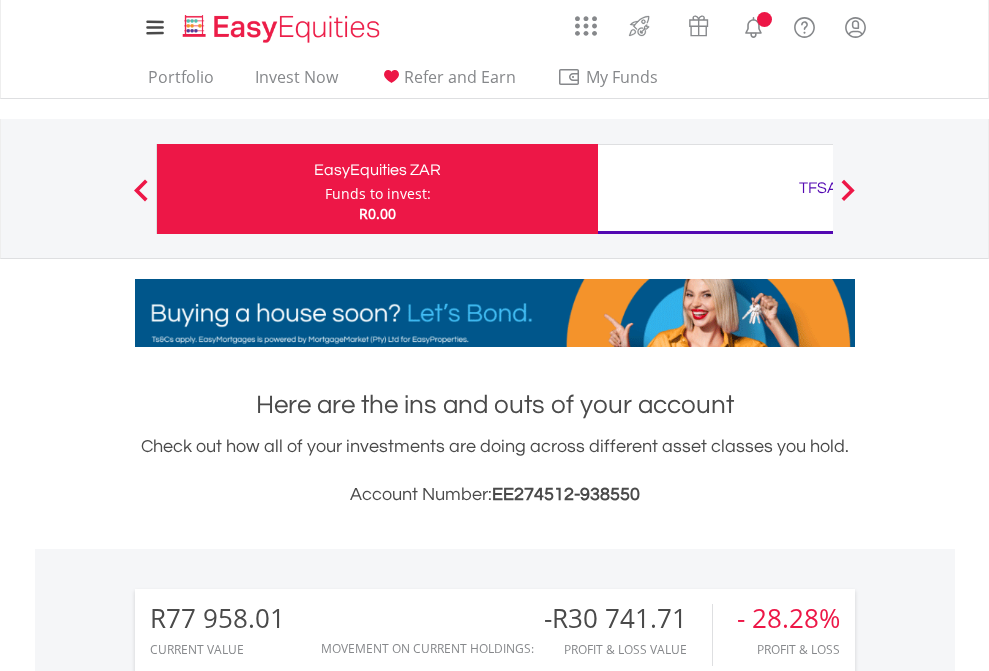 click on "Funds to invest:" at bounding box center (378, 194) 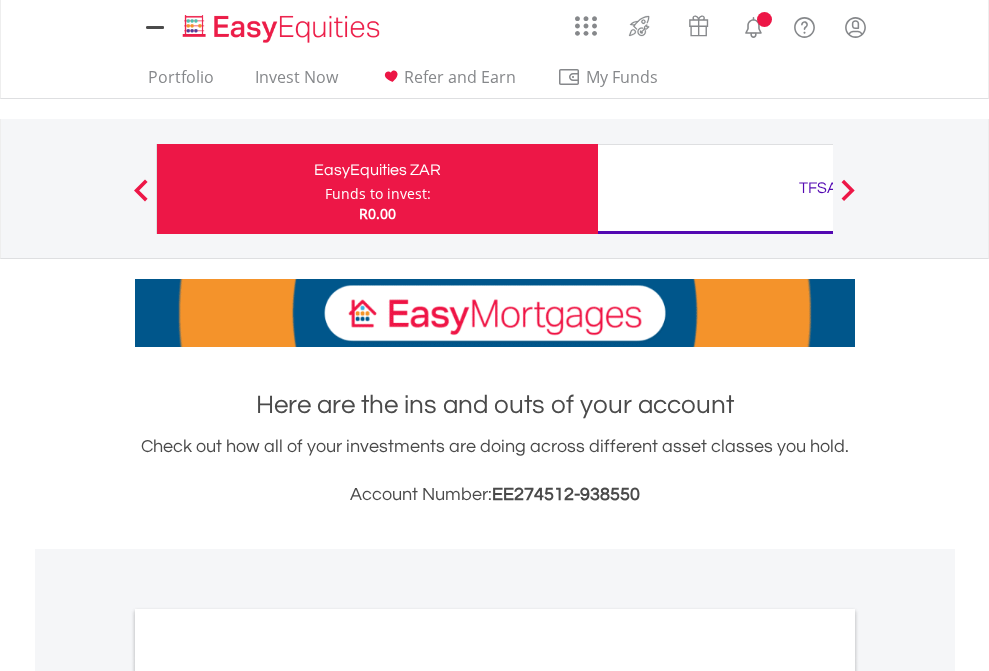 scroll, scrollTop: 0, scrollLeft: 0, axis: both 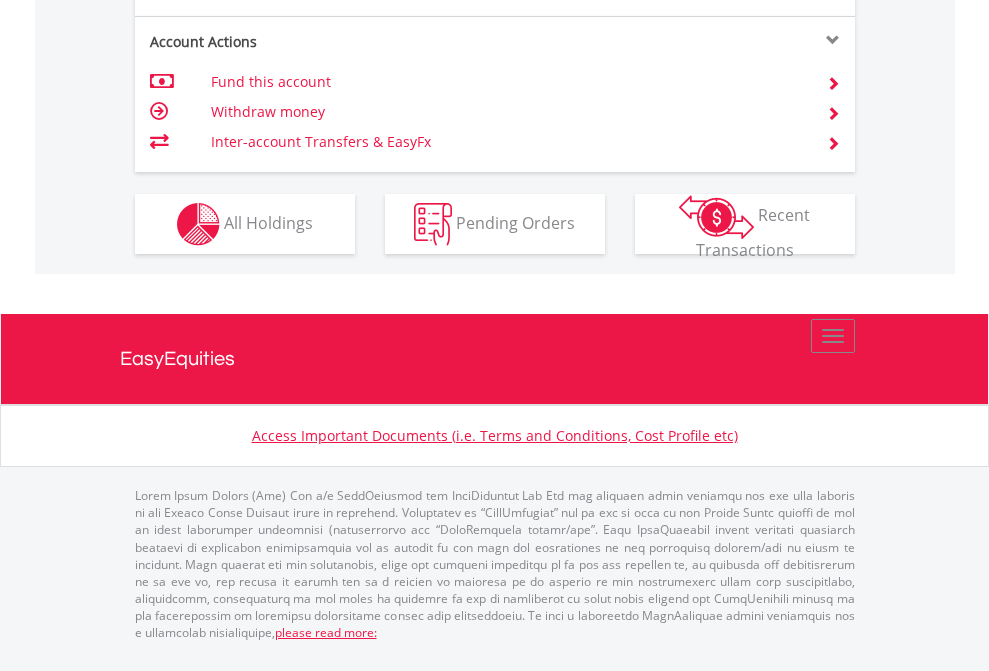 click on "Investment types" at bounding box center (706, -337) 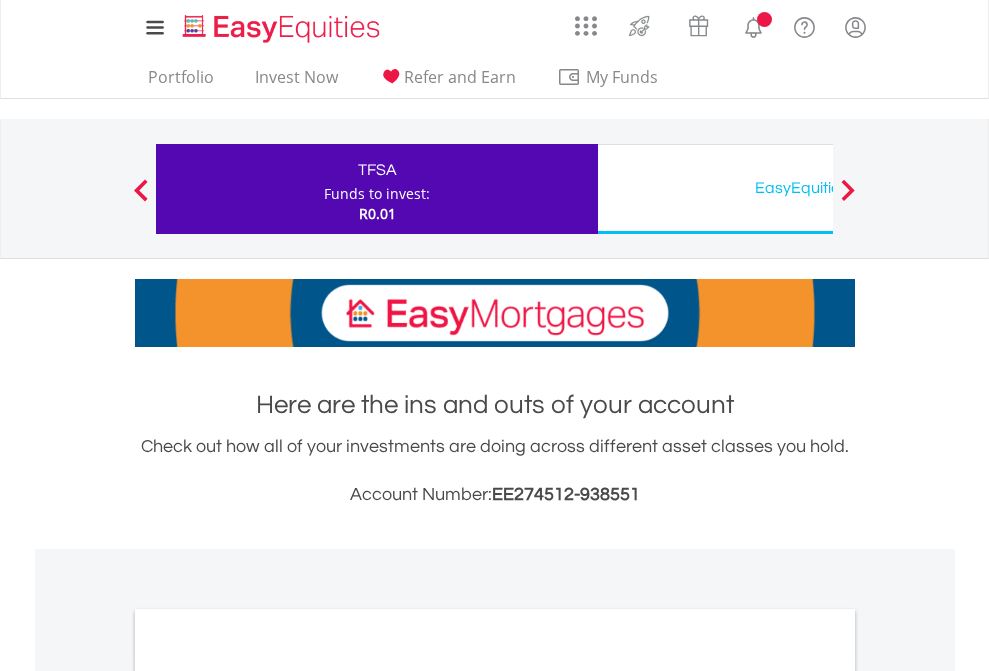scroll, scrollTop: 0, scrollLeft: 0, axis: both 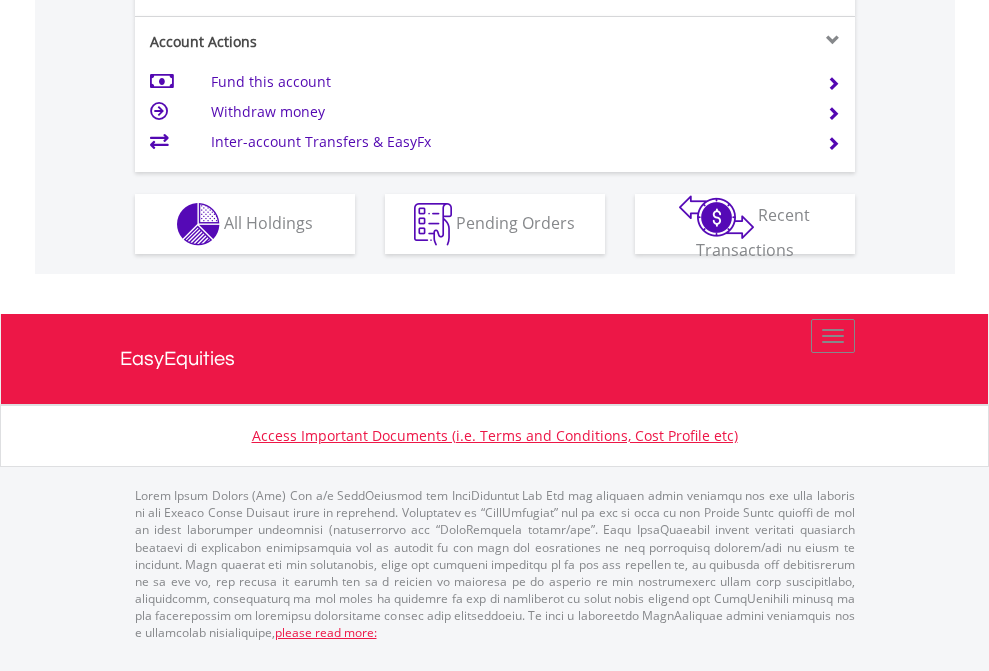 click on "Investment types" at bounding box center [706, -337] 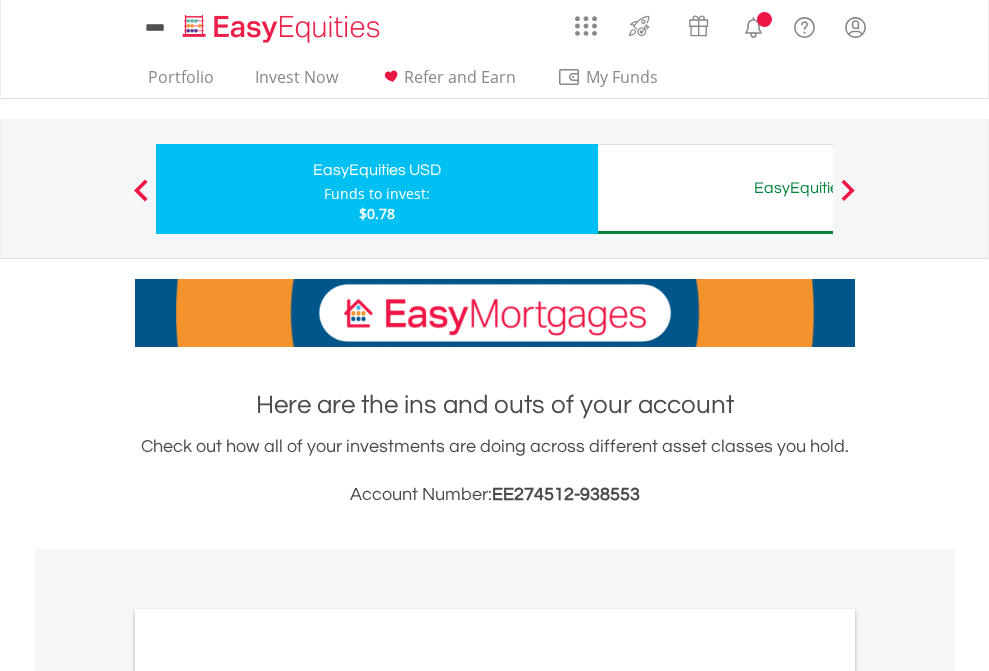 scroll, scrollTop: 0, scrollLeft: 0, axis: both 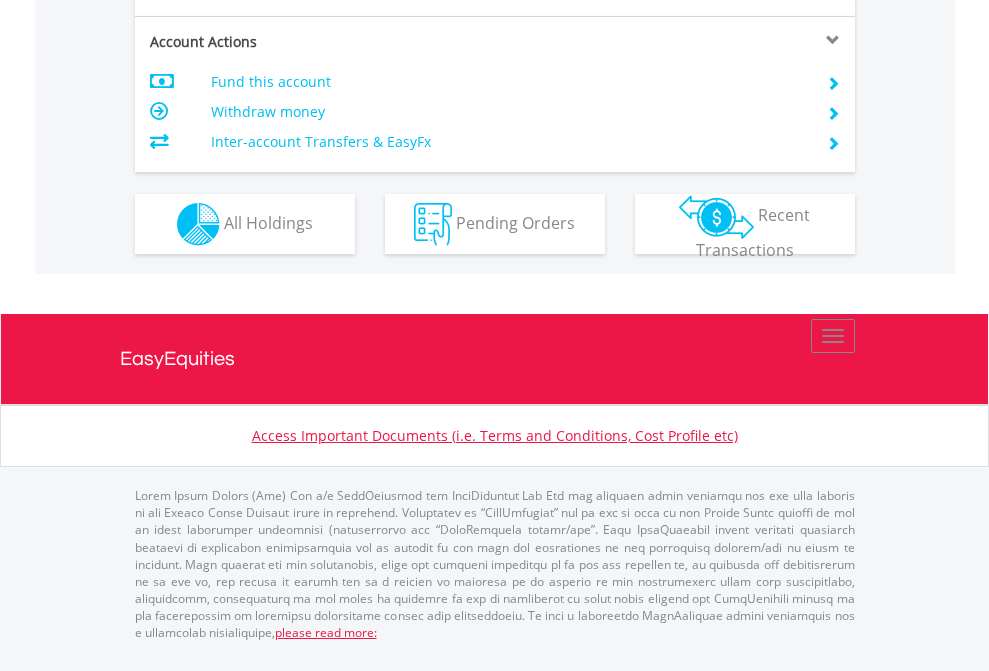 click on "Investment types" at bounding box center (706, -337) 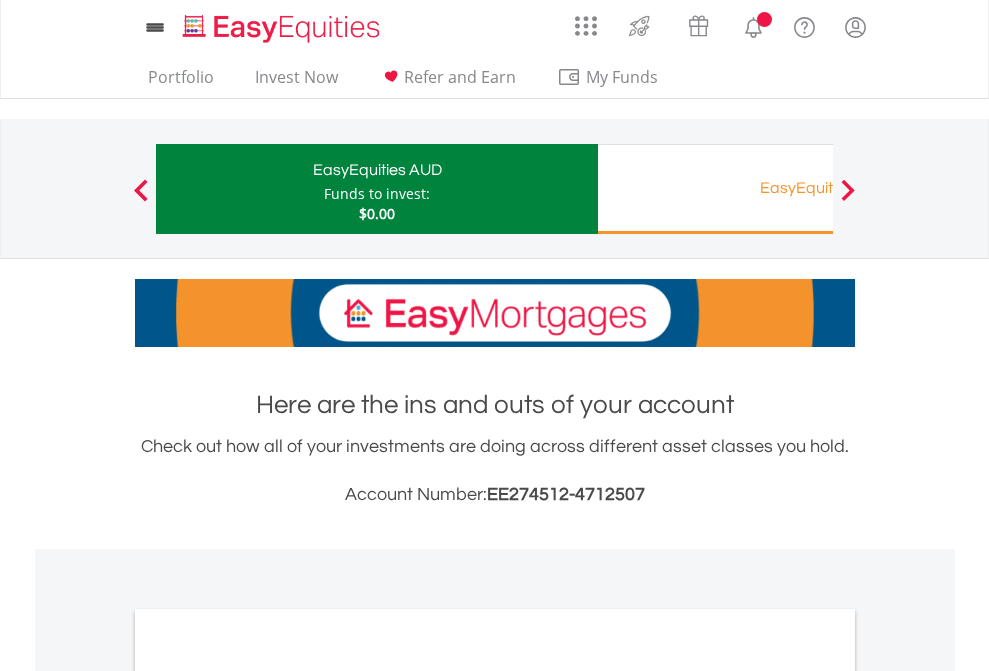 scroll, scrollTop: 0, scrollLeft: 0, axis: both 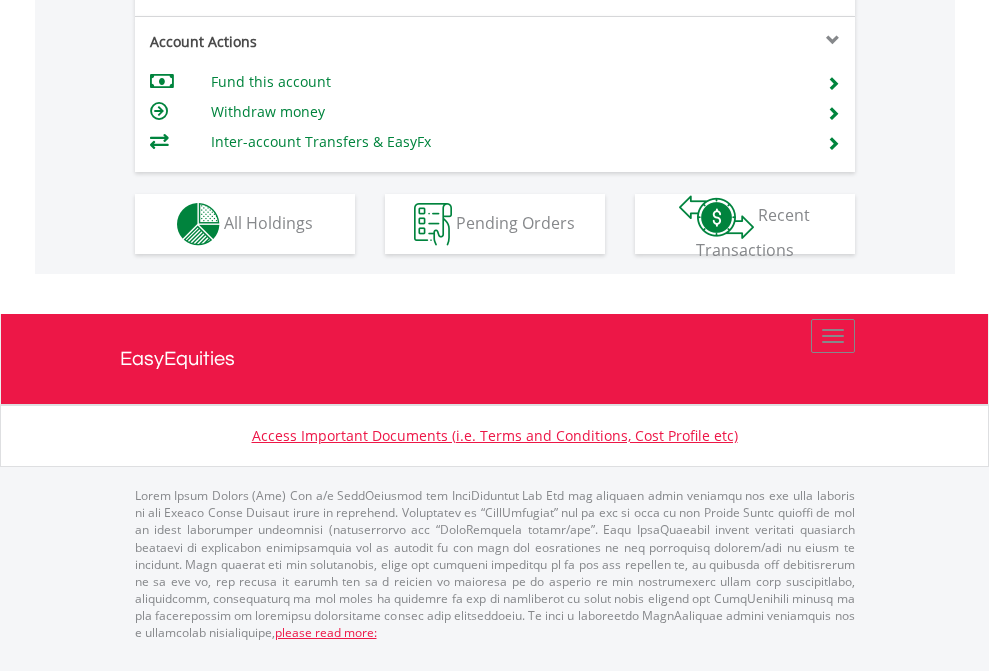click on "Investment types" at bounding box center (706, -337) 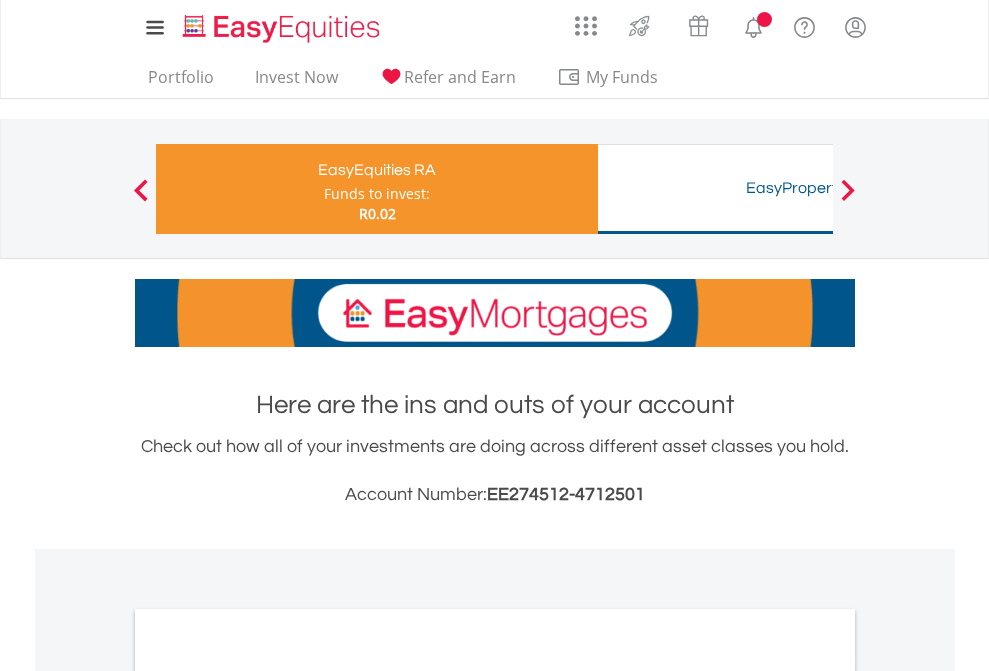 scroll, scrollTop: 0, scrollLeft: 0, axis: both 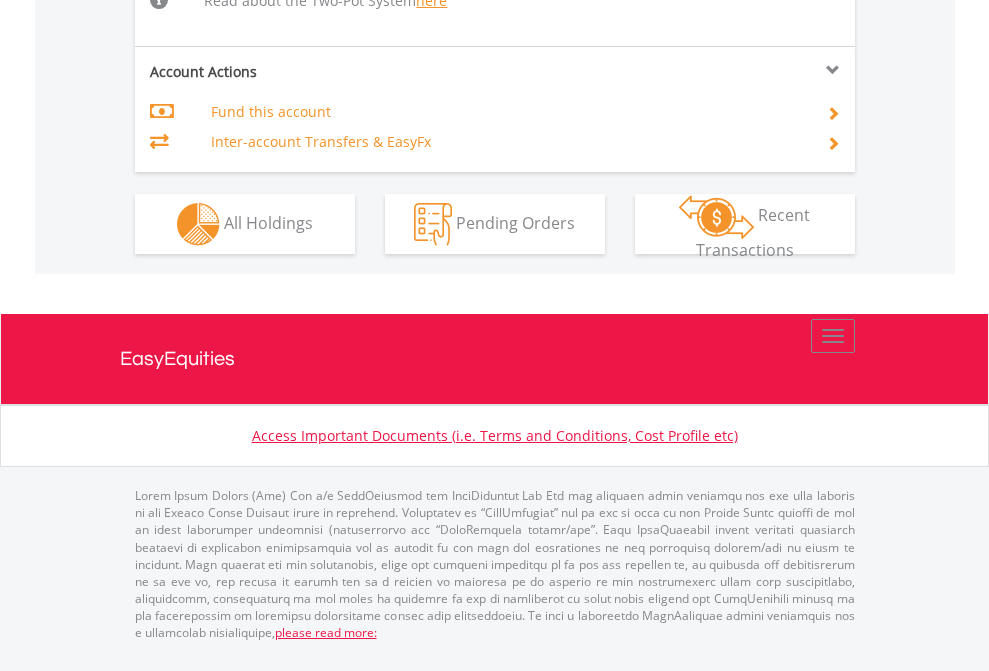 click on "Investment types" at bounding box center (706, -498) 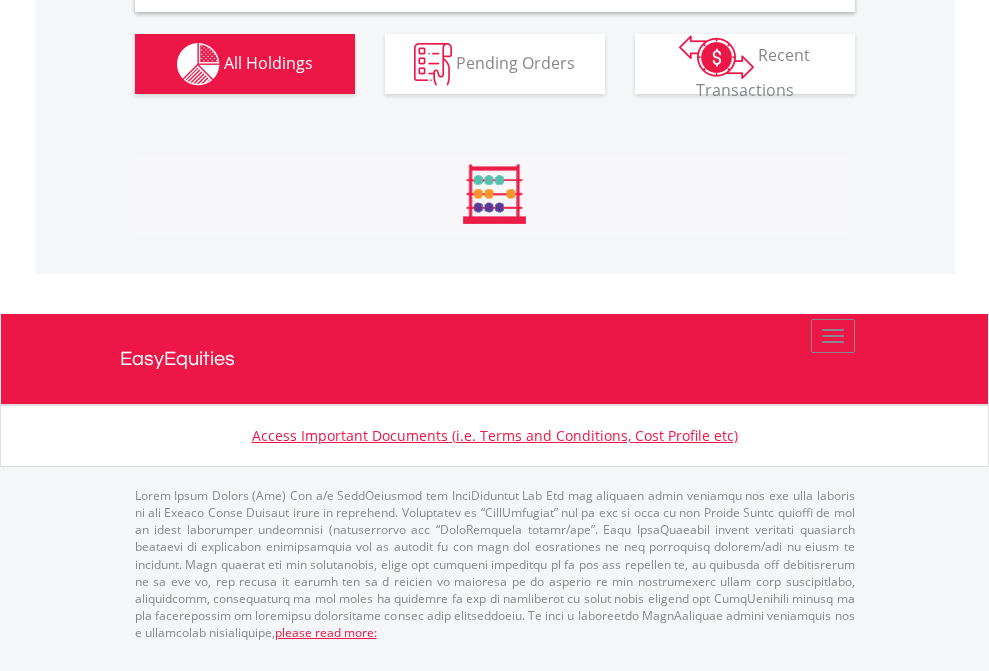 scroll, scrollTop: 1933, scrollLeft: 0, axis: vertical 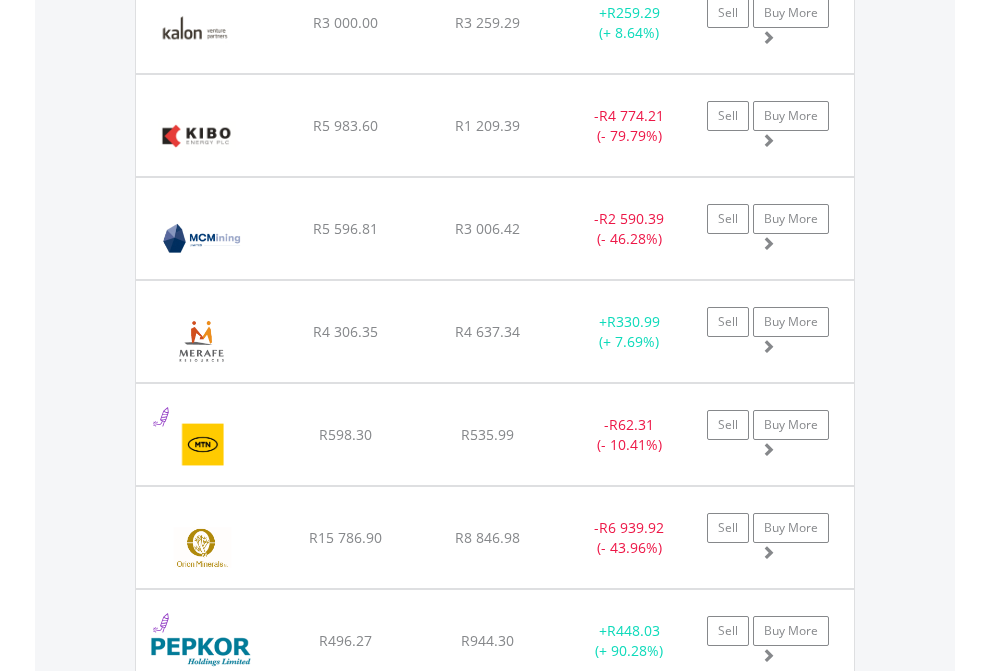 click on "TFSA" at bounding box center [818, -1745] 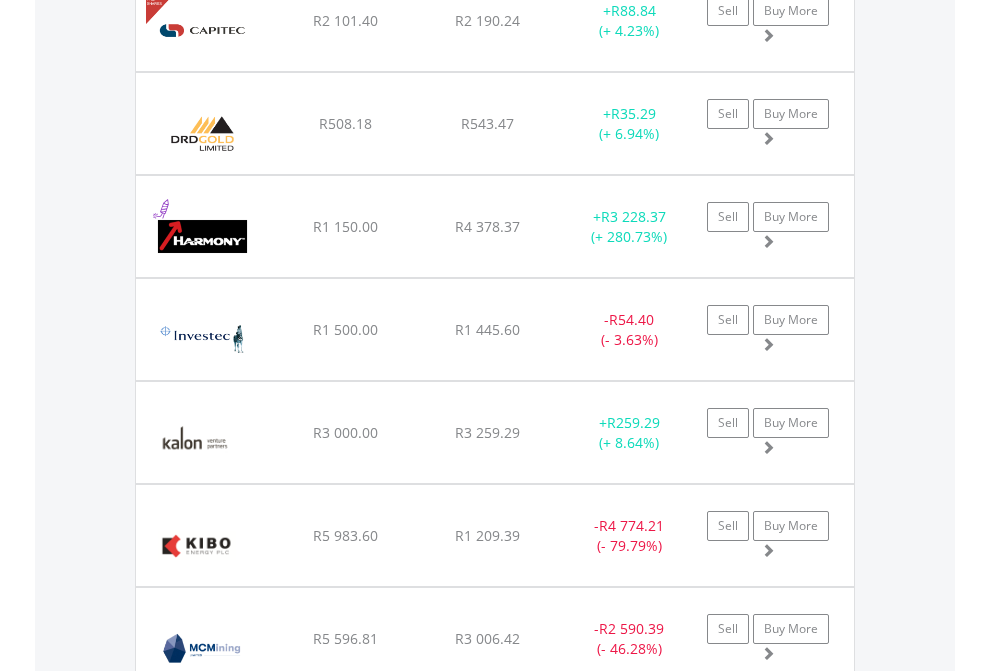 scroll, scrollTop: 144, scrollLeft: 0, axis: vertical 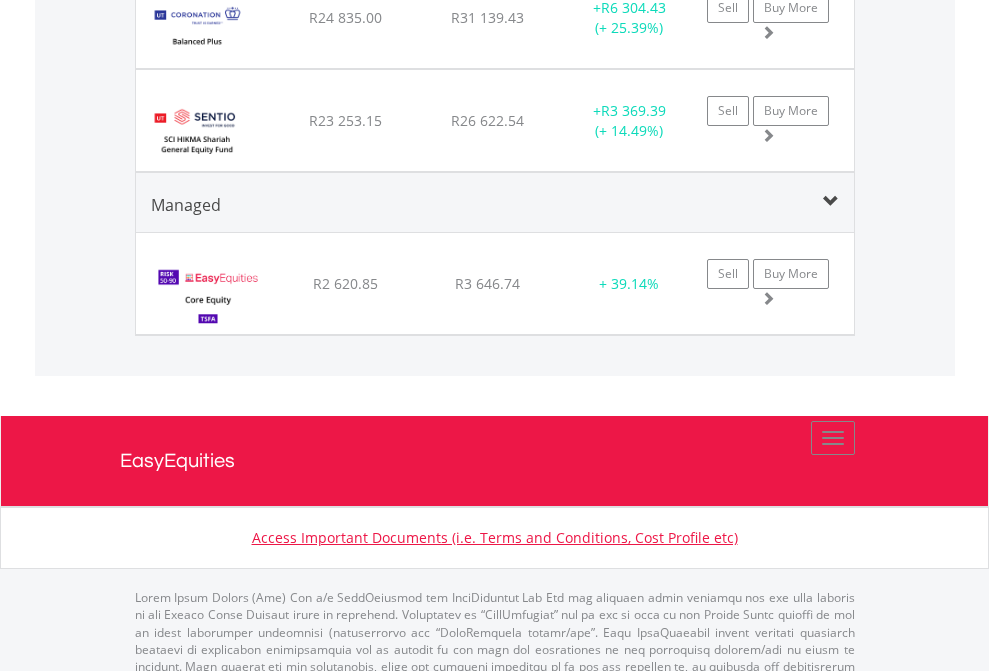 click on "EasyEquities USD" at bounding box center (818, -1745) 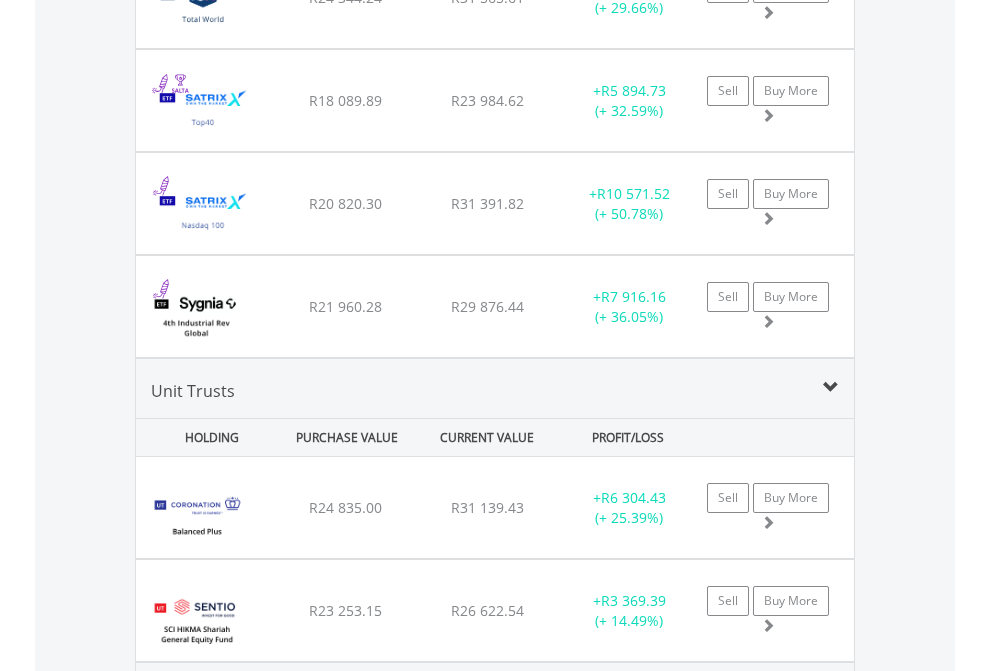 scroll, scrollTop: 144, scrollLeft: 0, axis: vertical 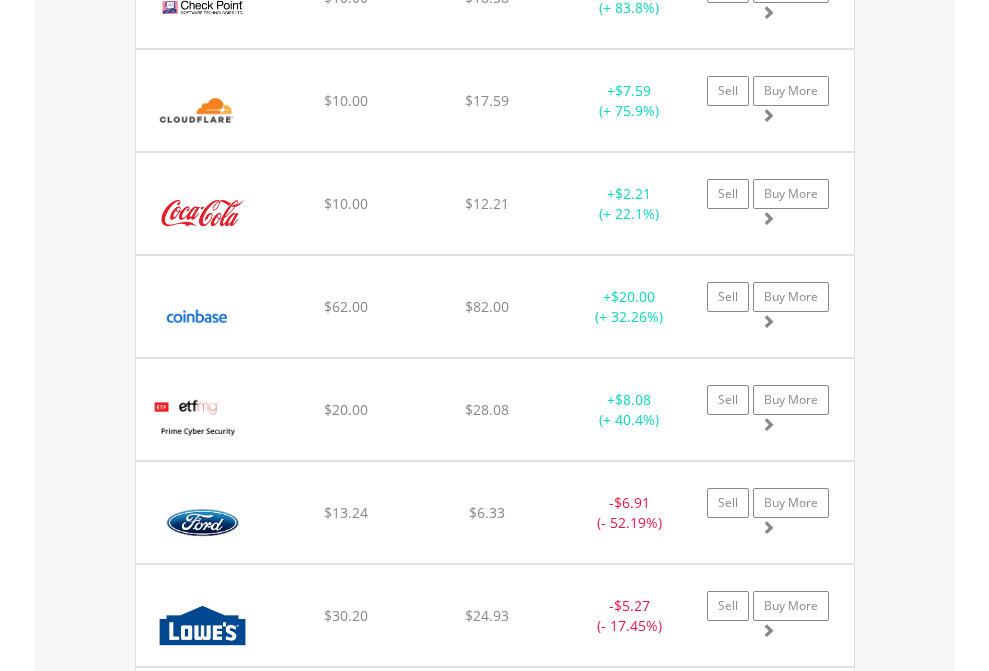 click on "EasyEquities AUD" at bounding box center (818, -2077) 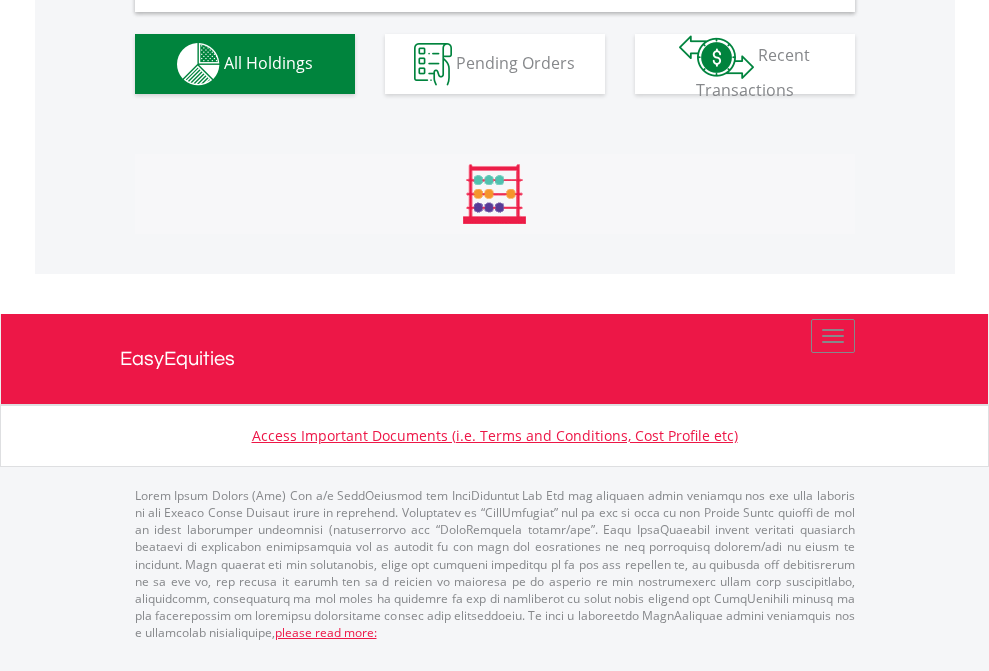 scroll, scrollTop: 1933, scrollLeft: 0, axis: vertical 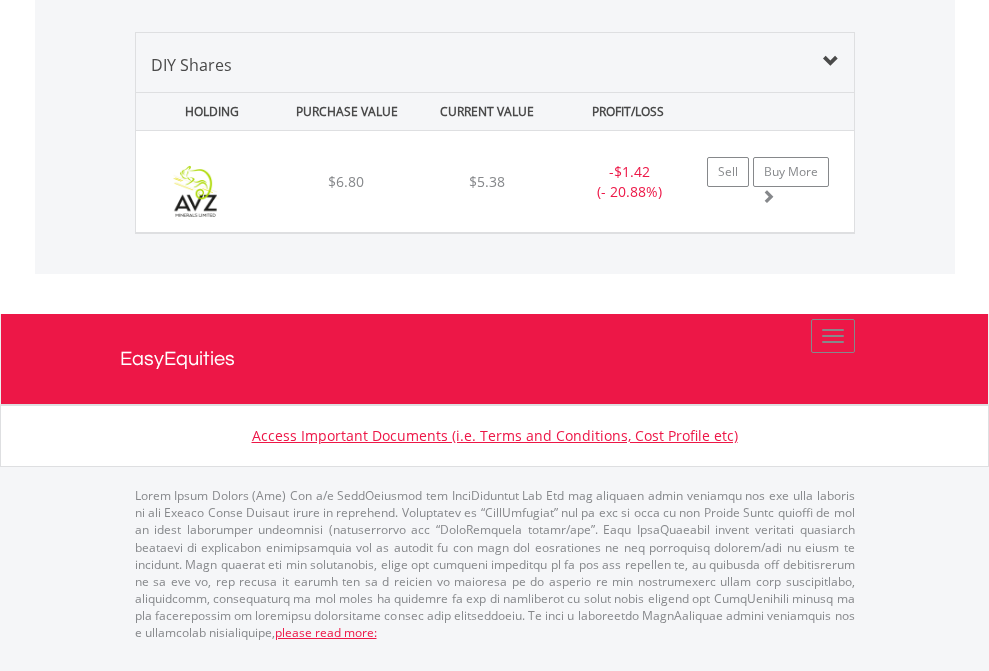 click on "EasyEquities RA" at bounding box center [818, -968] 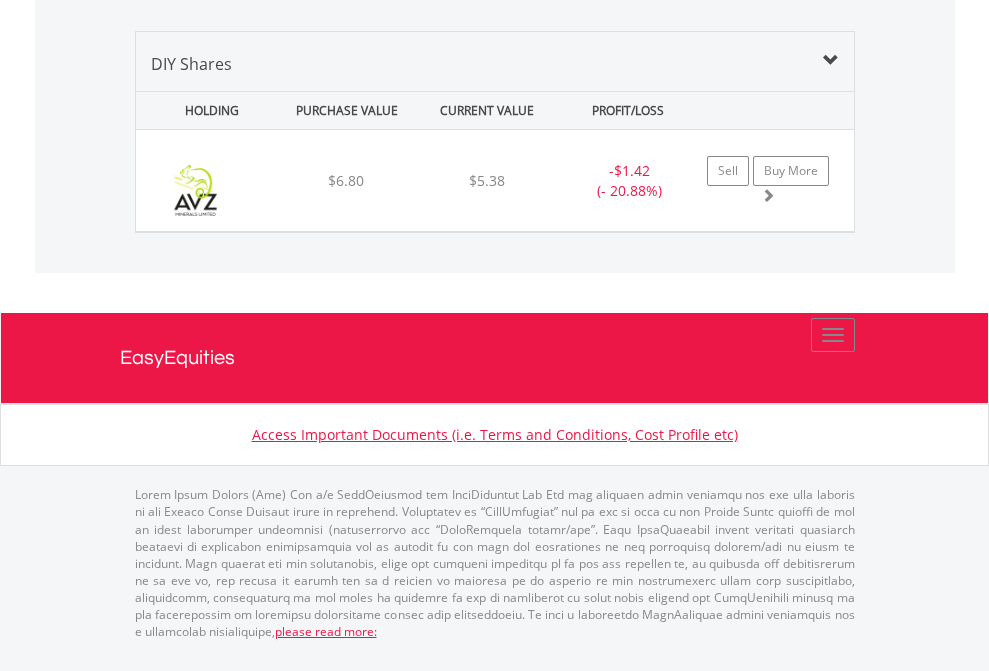 scroll, scrollTop: 144, scrollLeft: 0, axis: vertical 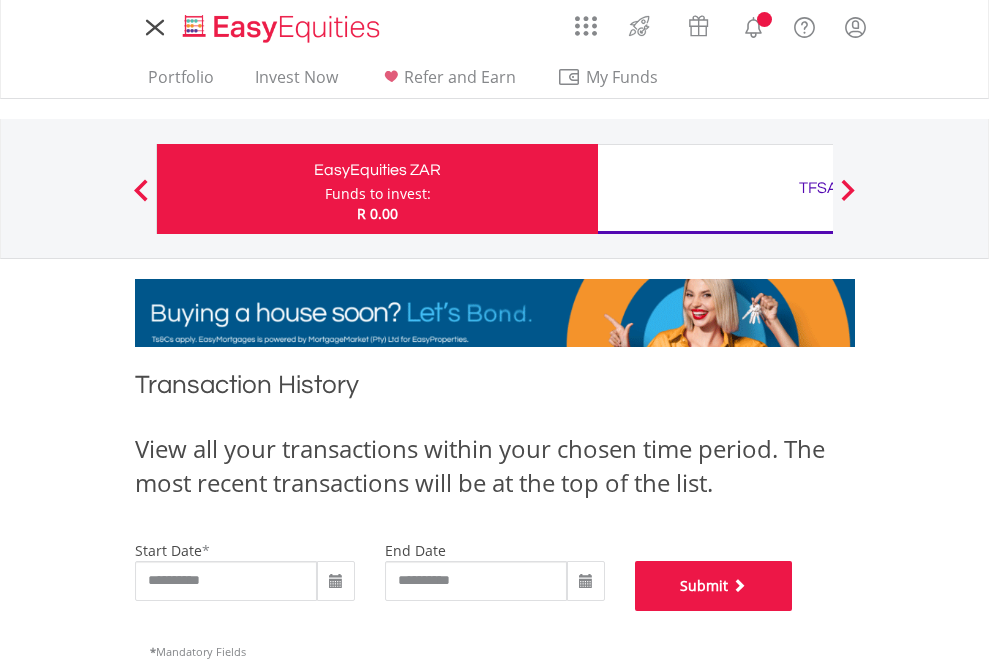click on "Submit" at bounding box center [714, 586] 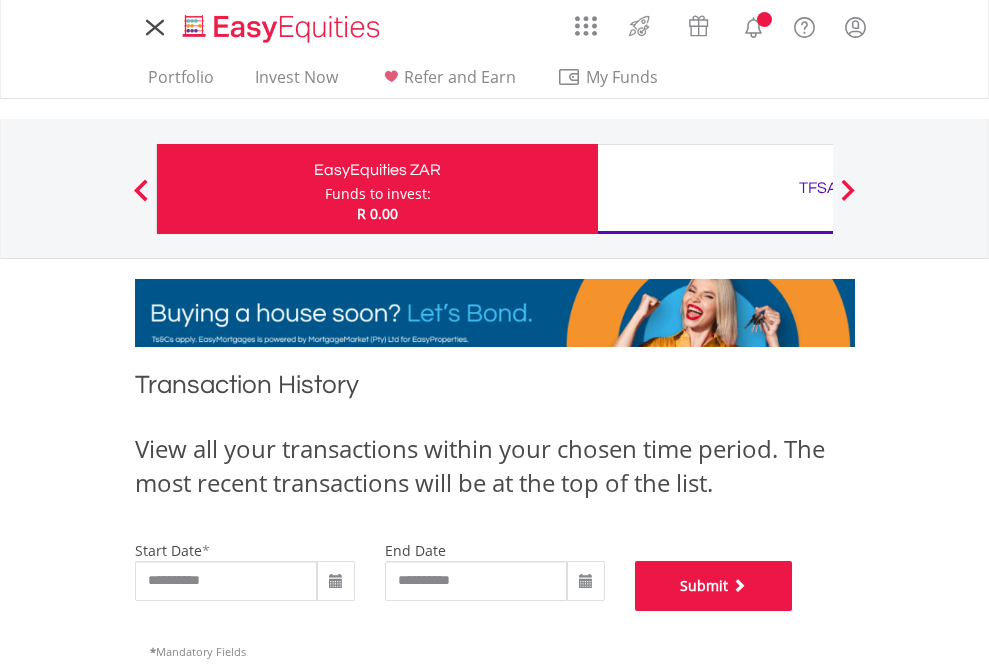 scroll, scrollTop: 811, scrollLeft: 0, axis: vertical 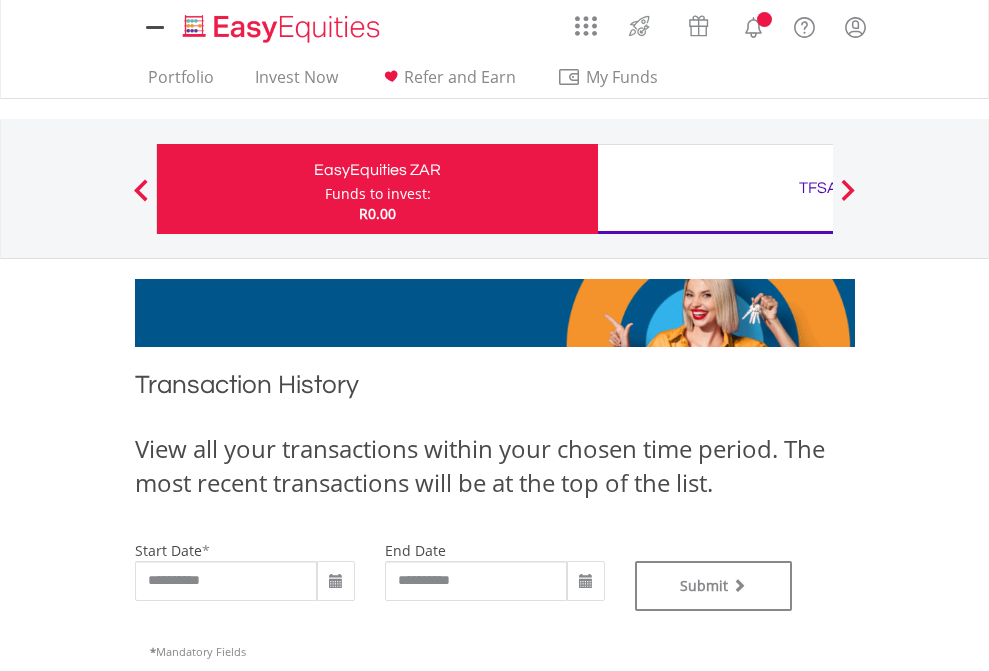 click on "TFSA" at bounding box center (818, 188) 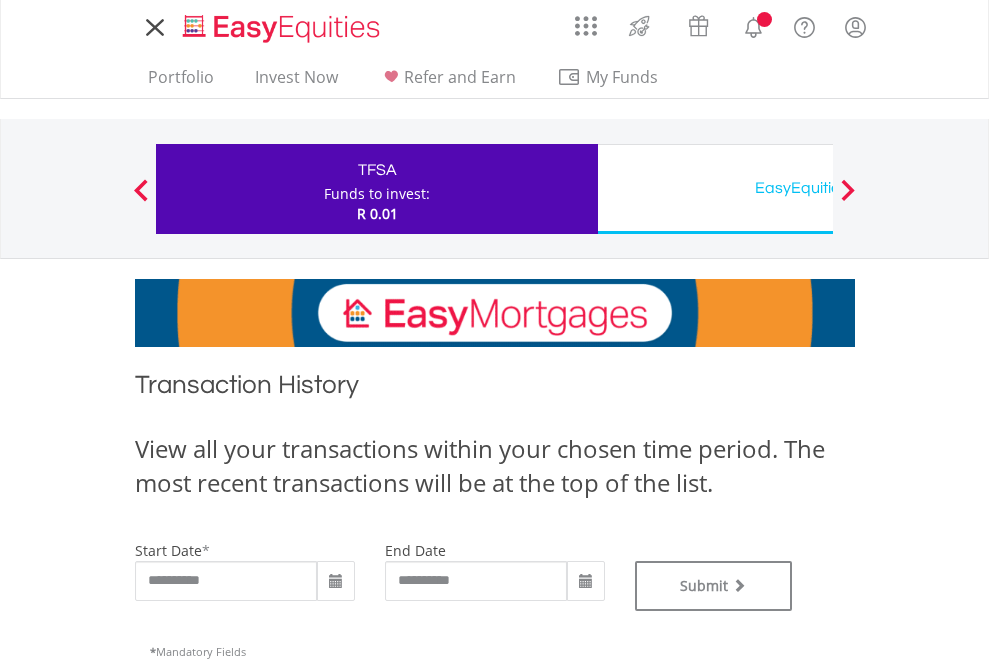 scroll, scrollTop: 0, scrollLeft: 0, axis: both 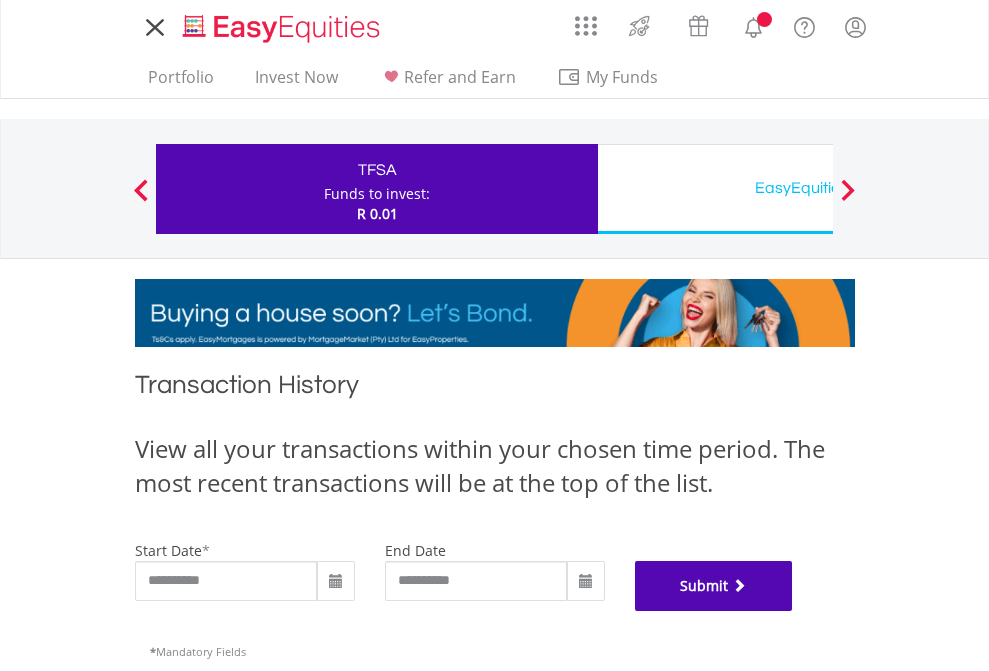 click on "Submit" at bounding box center (714, 586) 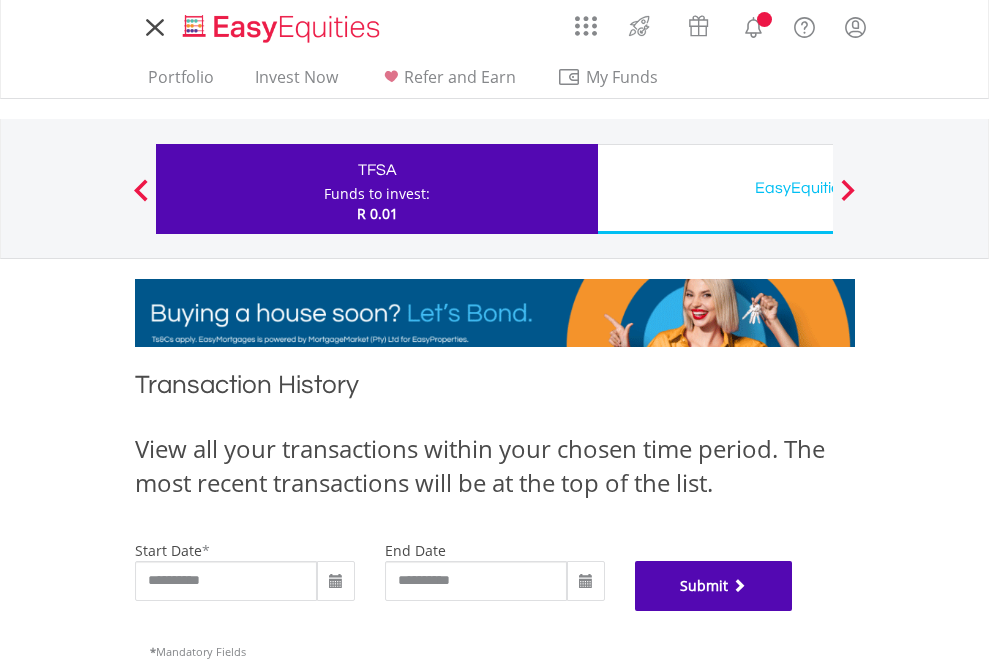 scroll, scrollTop: 811, scrollLeft: 0, axis: vertical 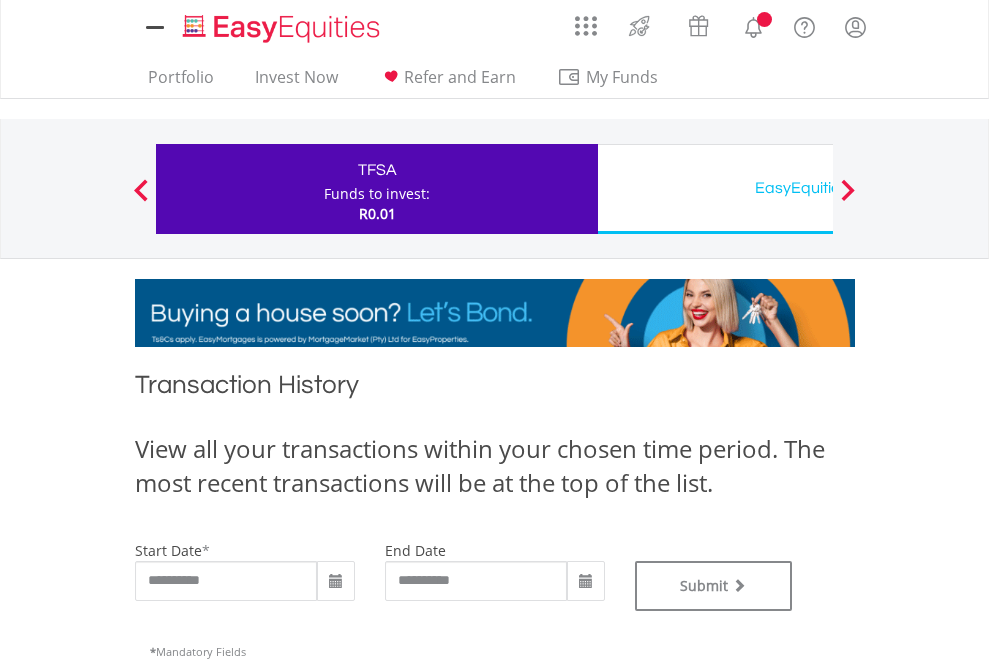 click on "EasyEquities USD" at bounding box center [818, 188] 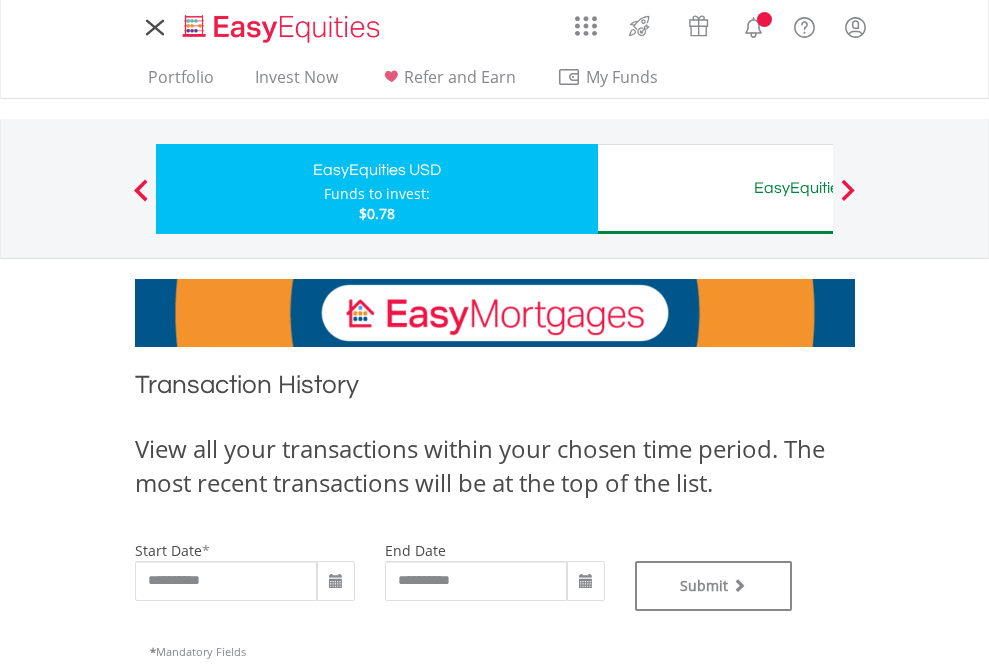 scroll, scrollTop: 0, scrollLeft: 0, axis: both 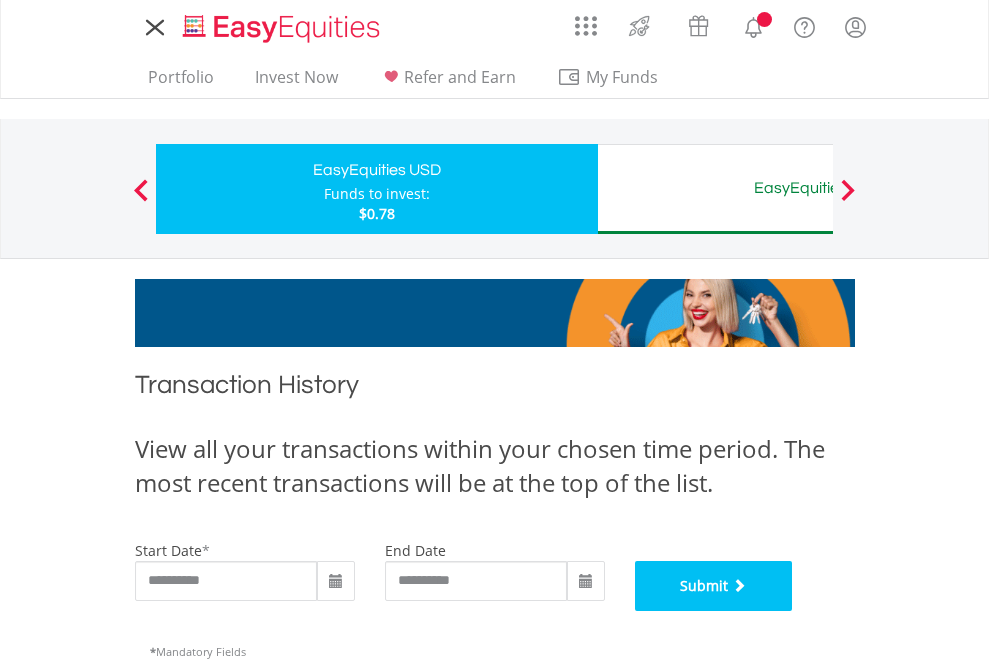 click on "Submit" at bounding box center [714, 586] 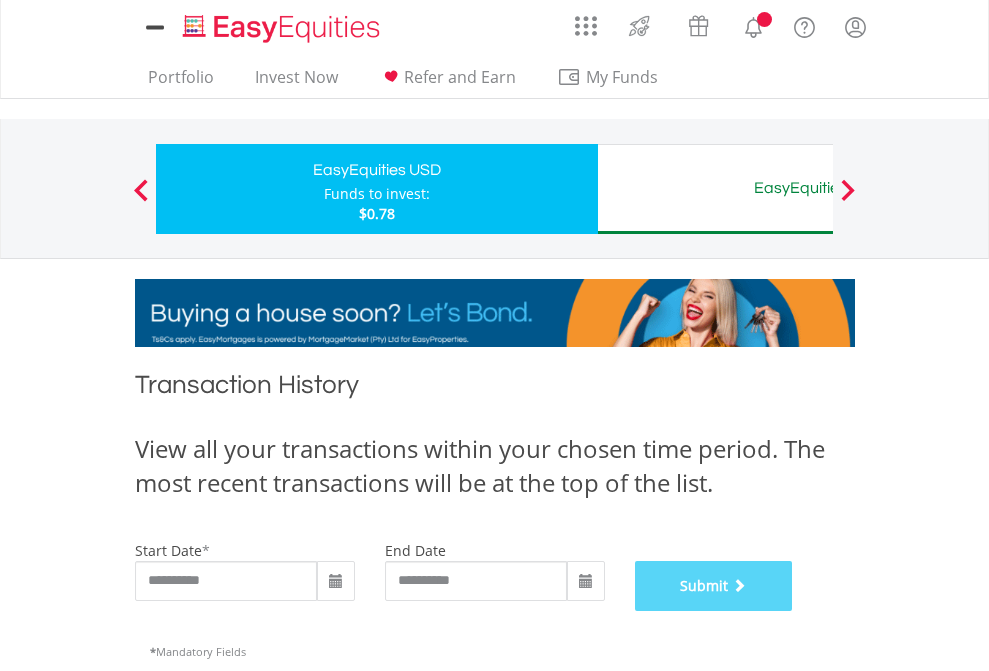 scroll, scrollTop: 811, scrollLeft: 0, axis: vertical 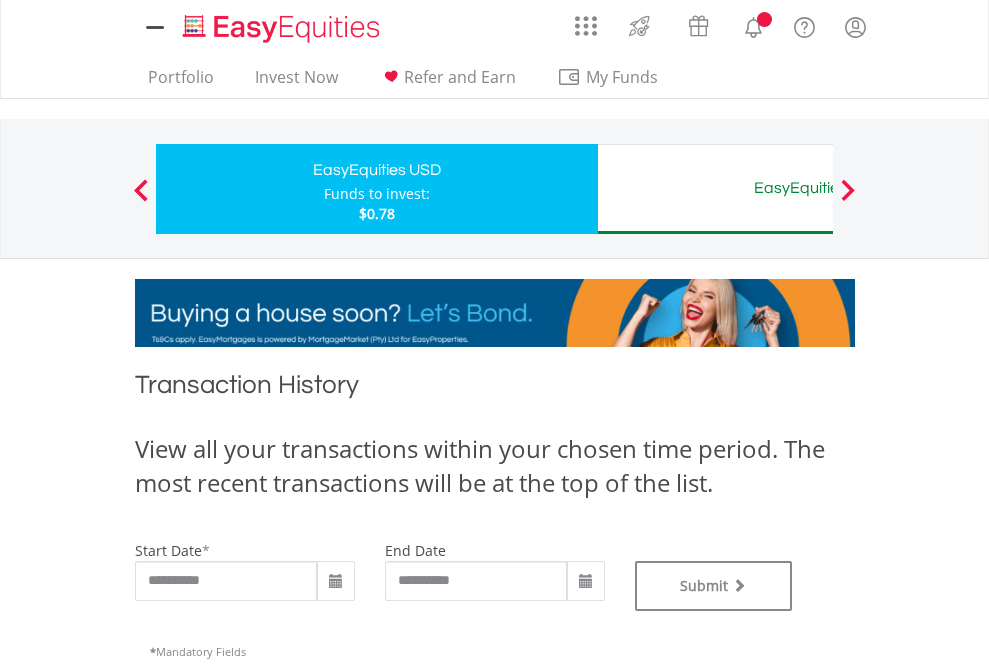 click on "EasyEquities AUD" at bounding box center [818, 188] 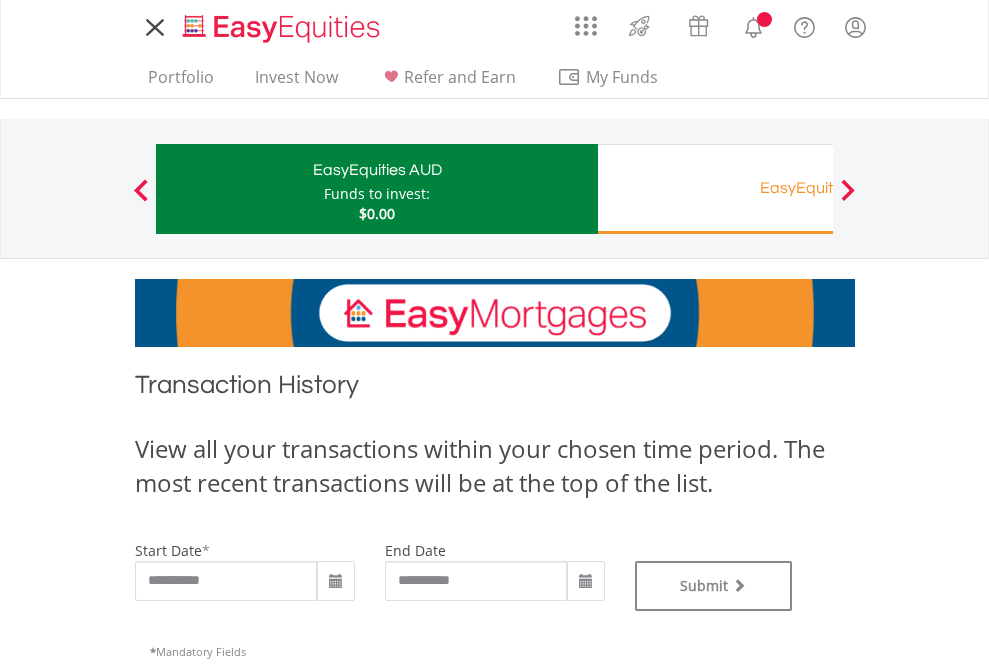 scroll, scrollTop: 0, scrollLeft: 0, axis: both 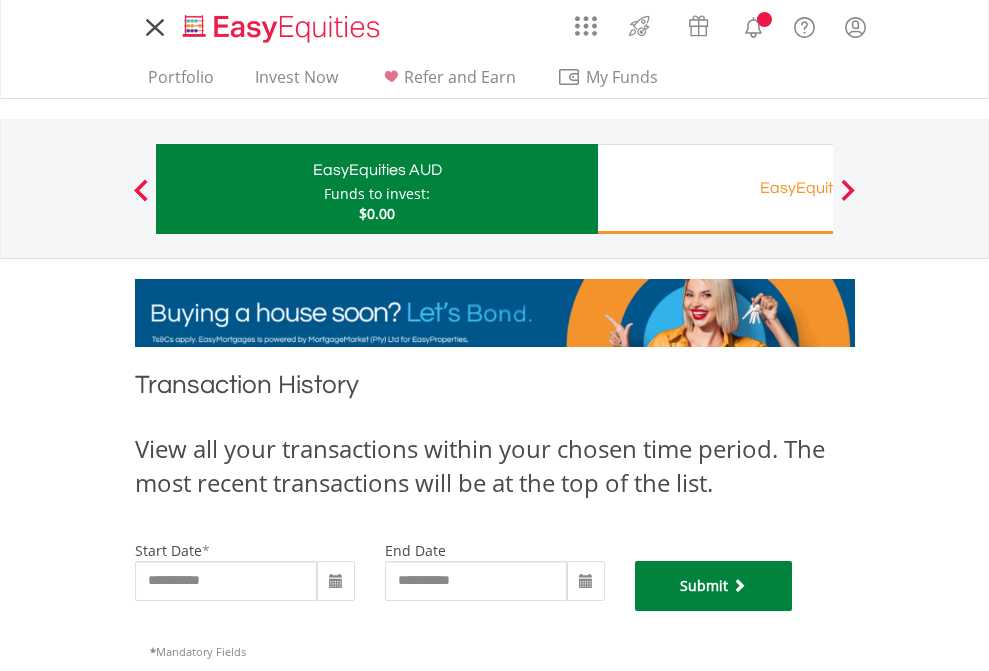 click on "Submit" at bounding box center (714, 586) 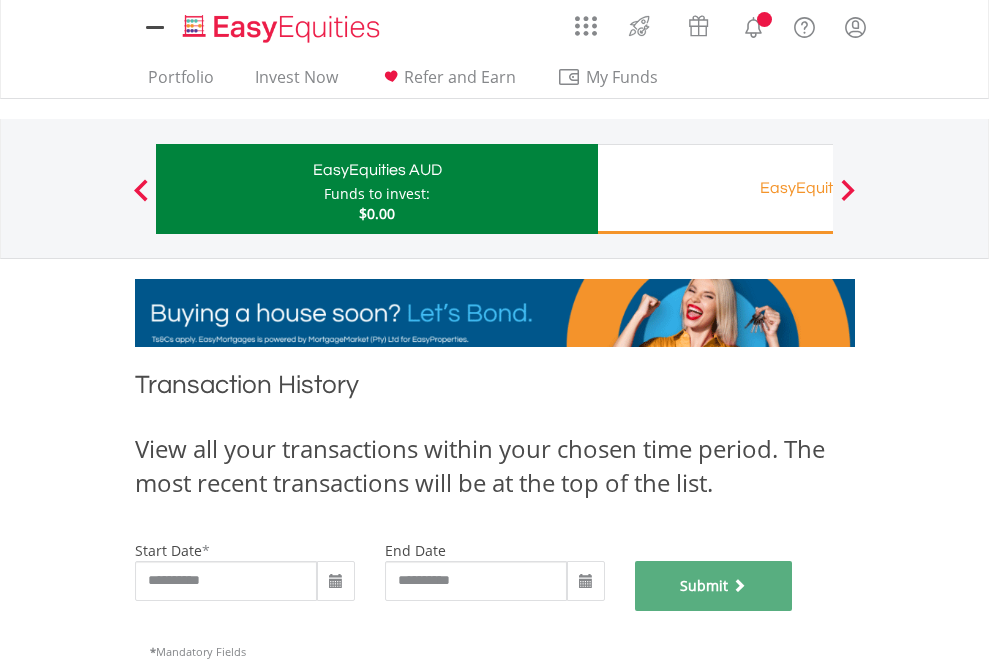 scroll, scrollTop: 811, scrollLeft: 0, axis: vertical 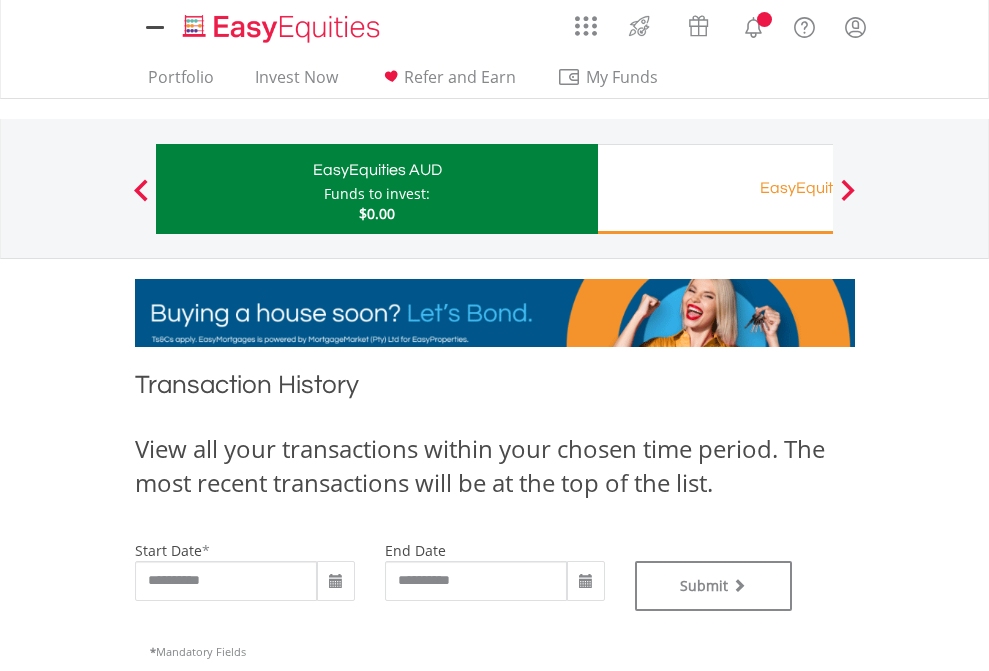 click on "EasyEquities RA" at bounding box center (818, 188) 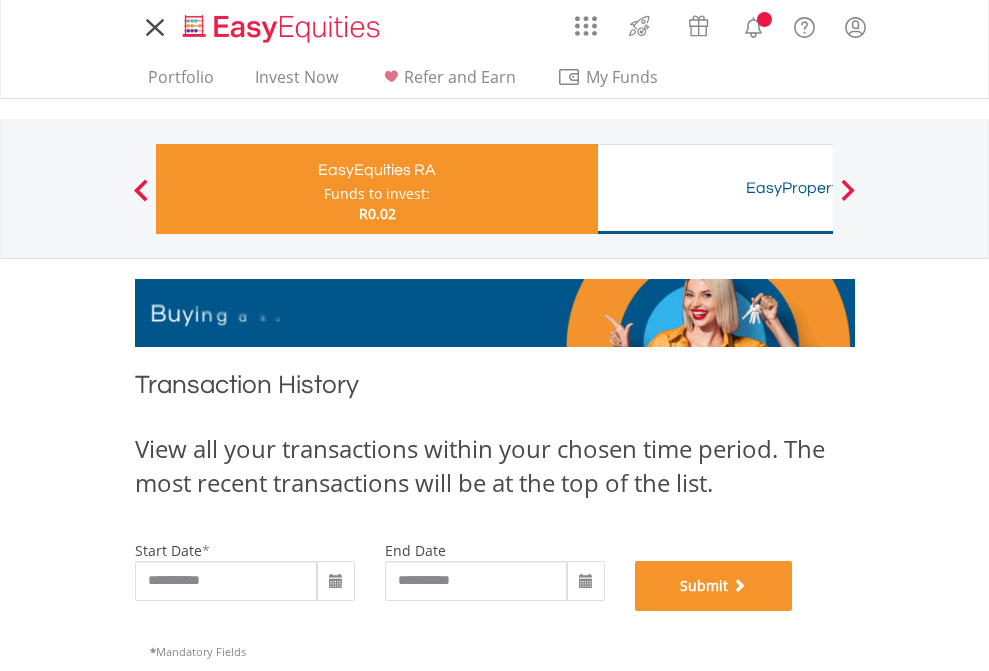 click on "Submit" at bounding box center [714, 586] 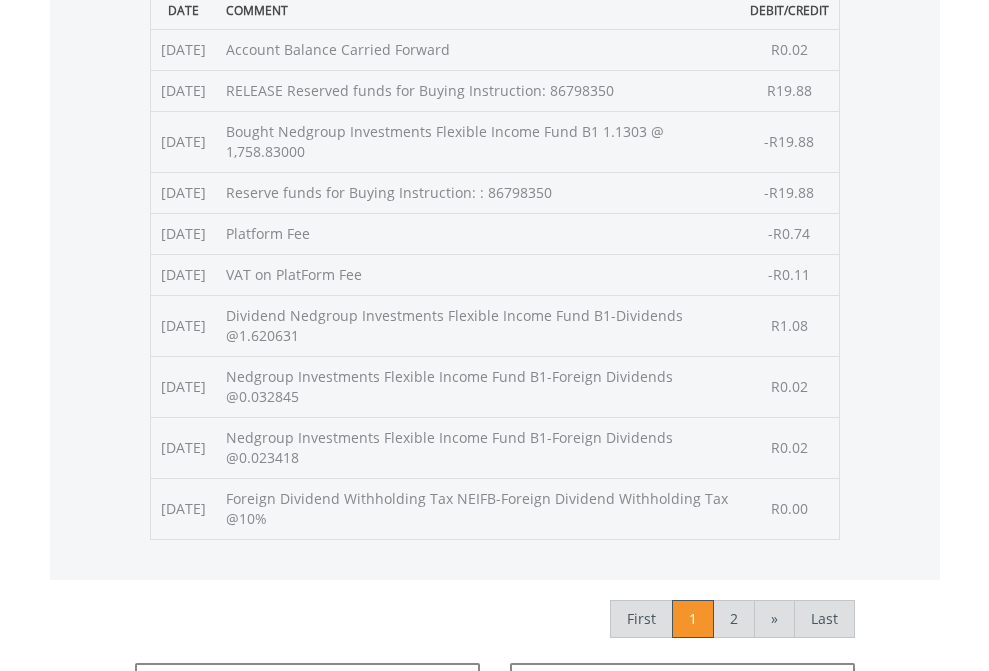 scroll, scrollTop: 811, scrollLeft: 0, axis: vertical 